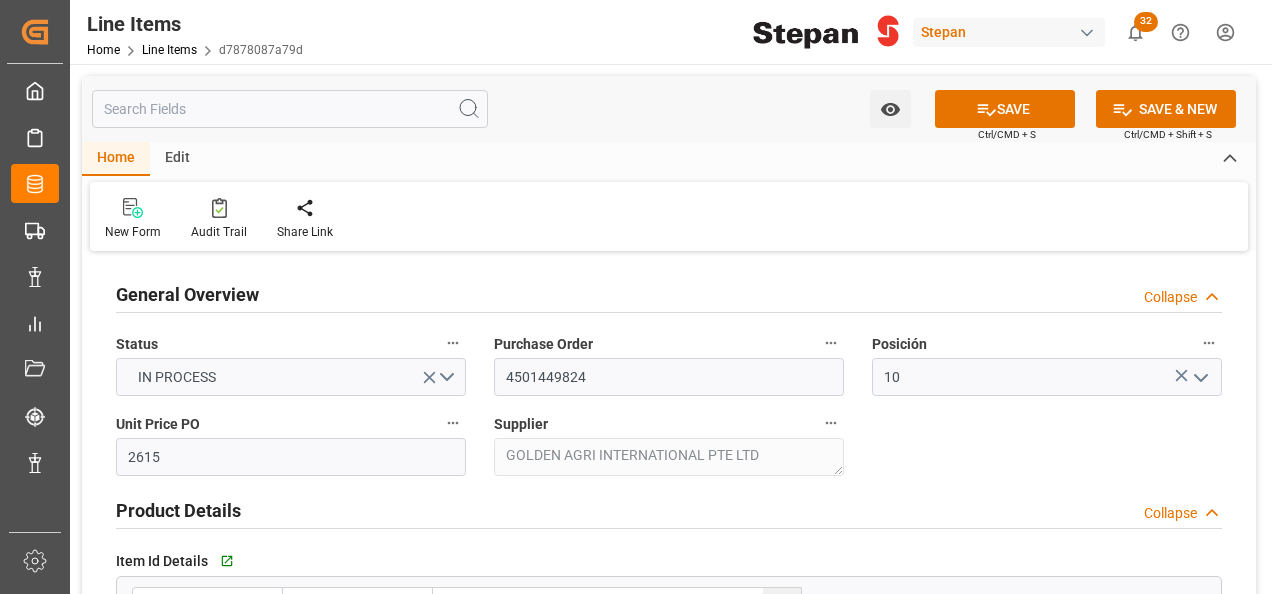 scroll, scrollTop: 0, scrollLeft: 0, axis: both 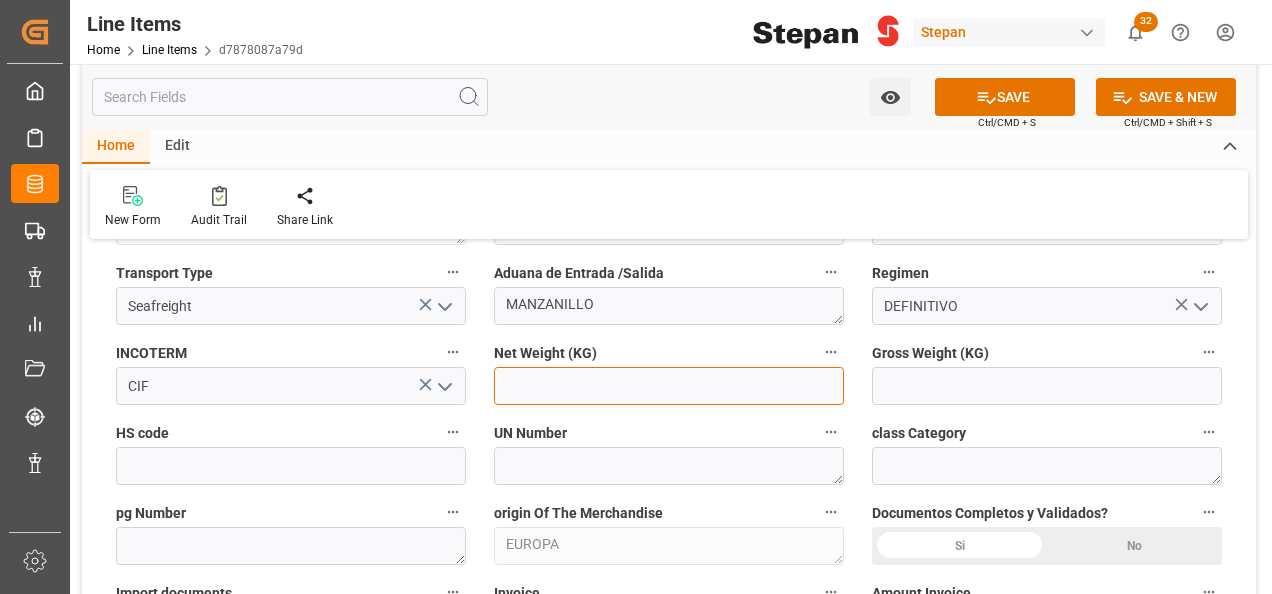 click at bounding box center [669, 386] 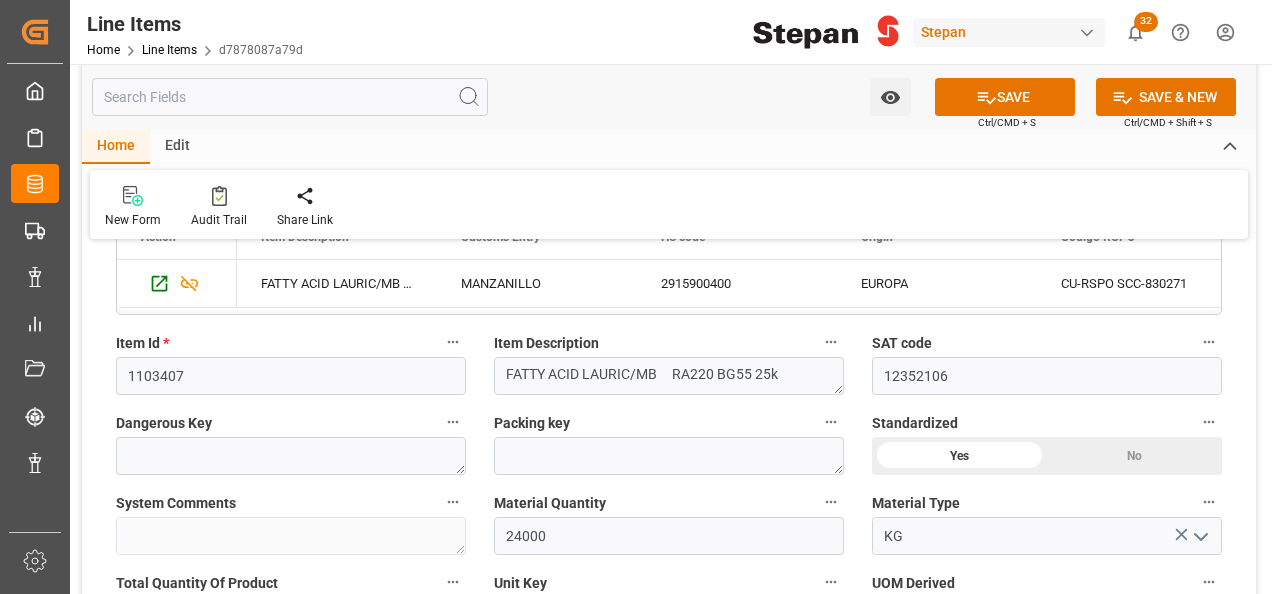 scroll, scrollTop: 400, scrollLeft: 0, axis: vertical 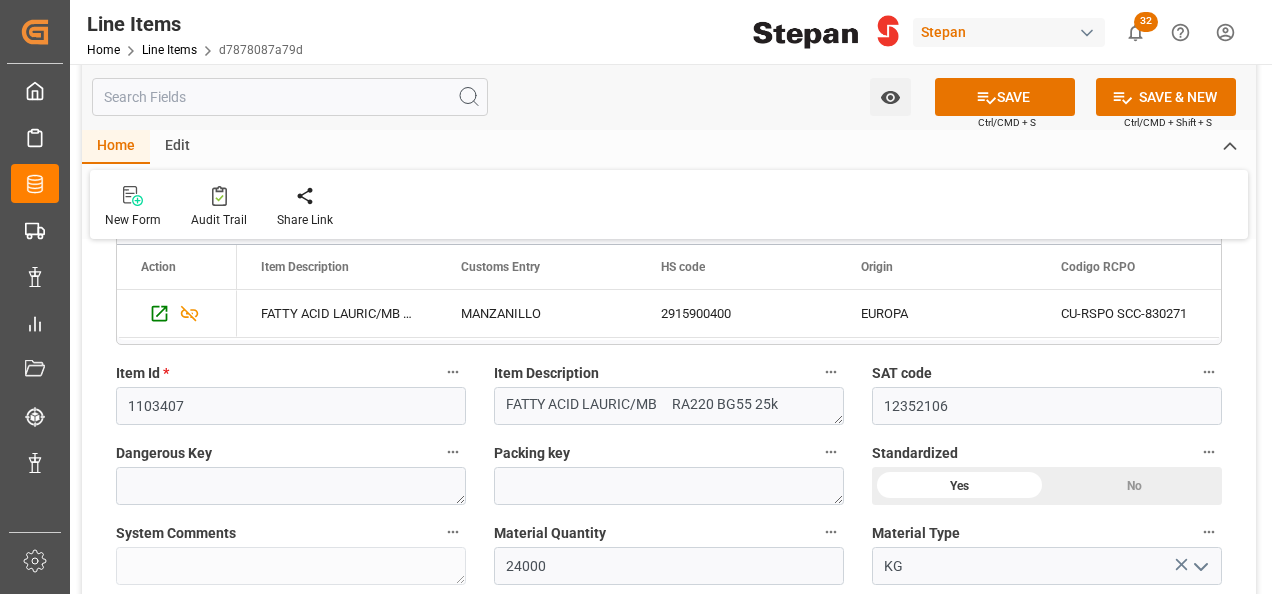 click on "Dangerous Key" at bounding box center [291, 472] 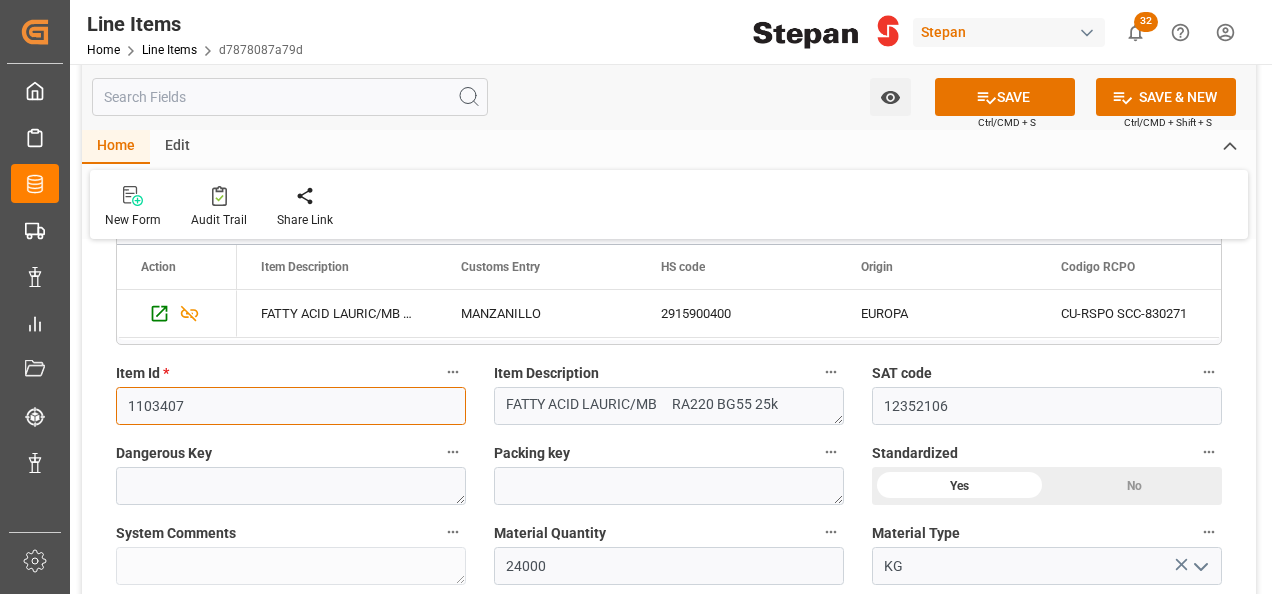drag, startPoint x: 182, startPoint y: 406, endPoint x: 105, endPoint y: 402, distance: 77.10383 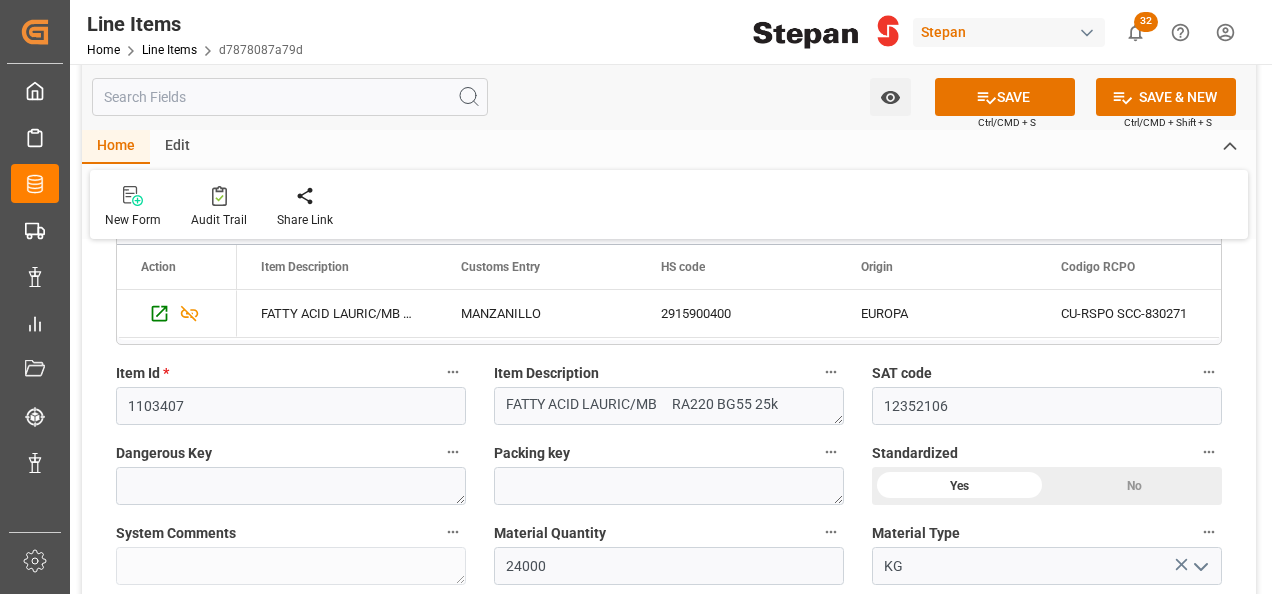 click on "Dangerous Key" at bounding box center [291, 453] 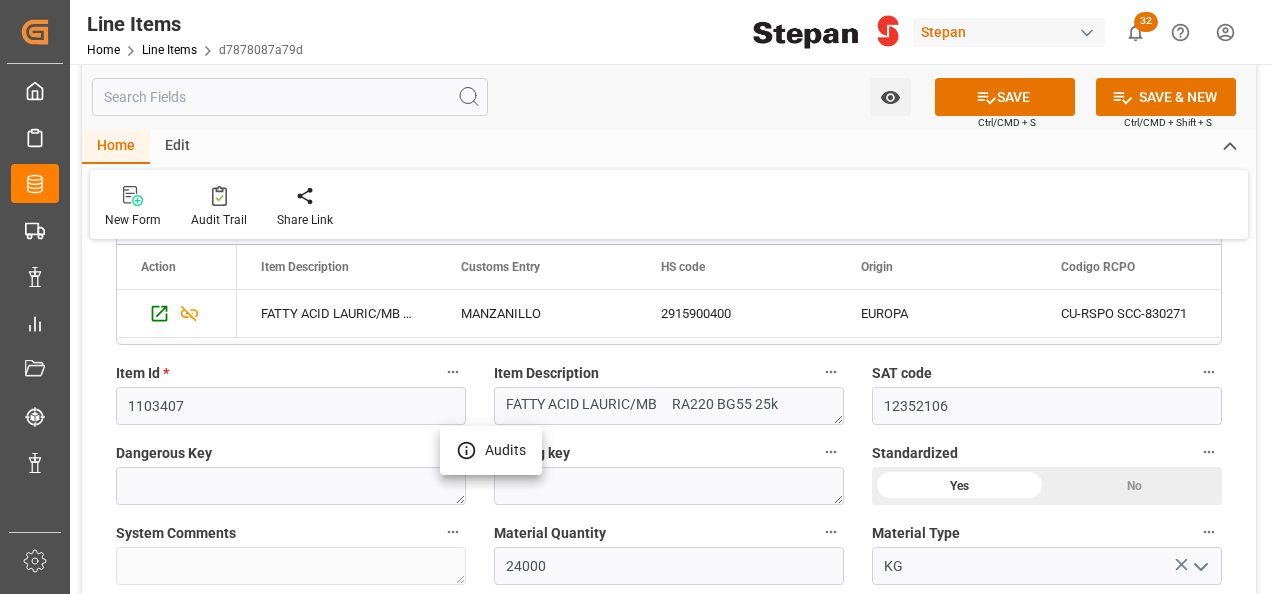 click at bounding box center (636, 297) 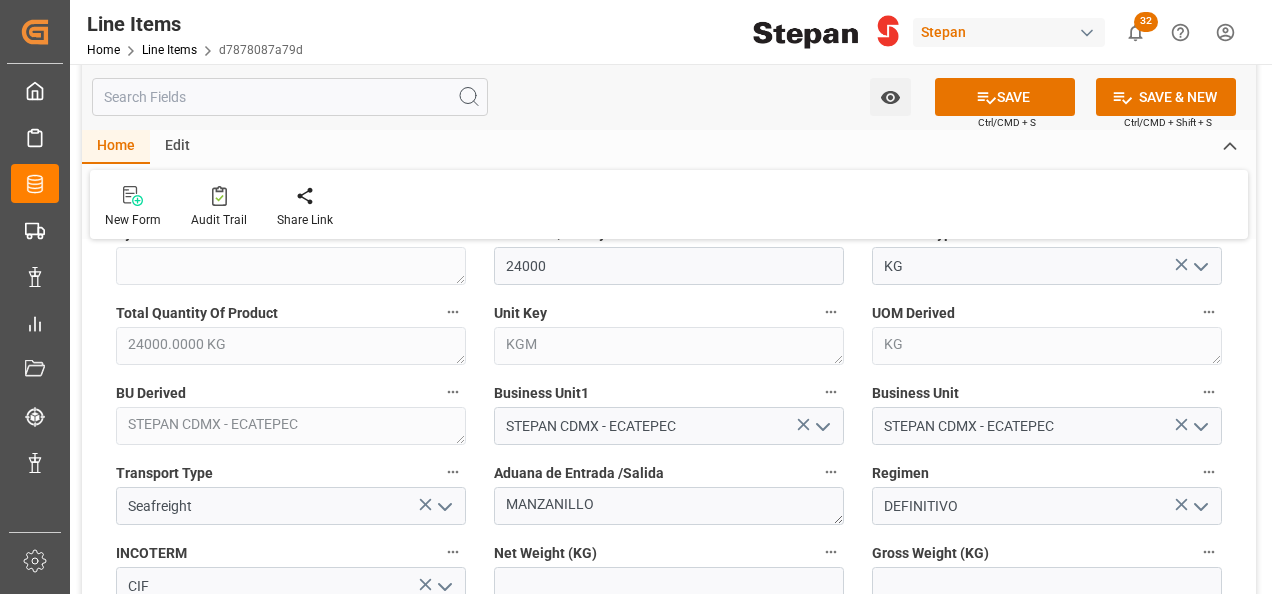 scroll, scrollTop: 800, scrollLeft: 0, axis: vertical 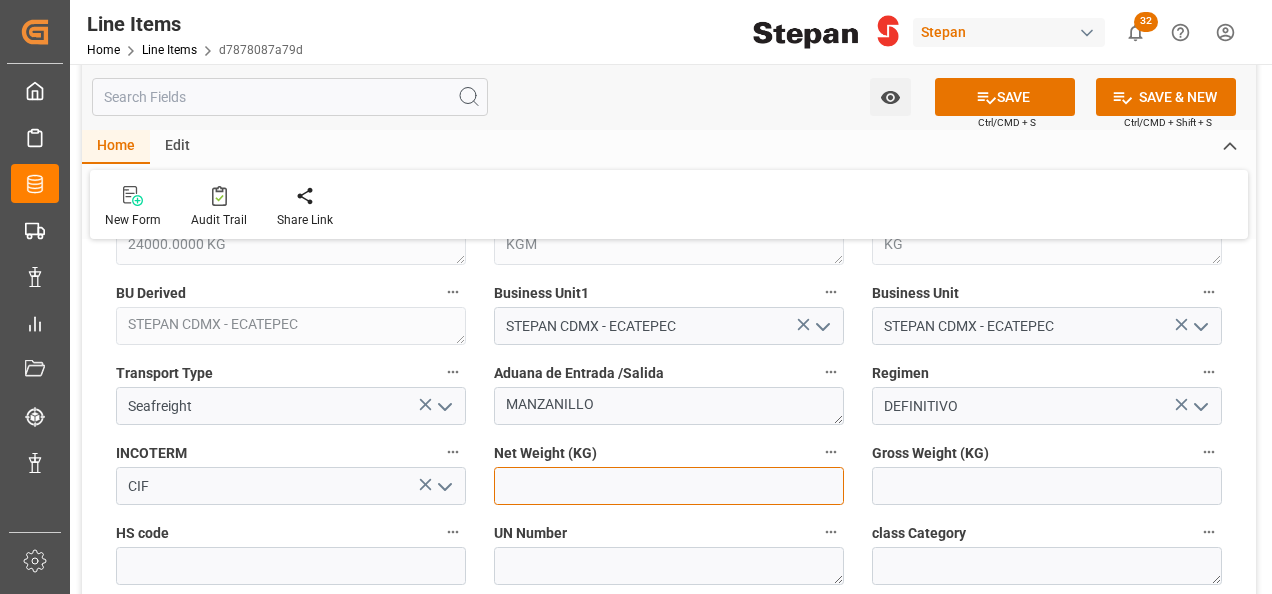click at bounding box center (669, 486) 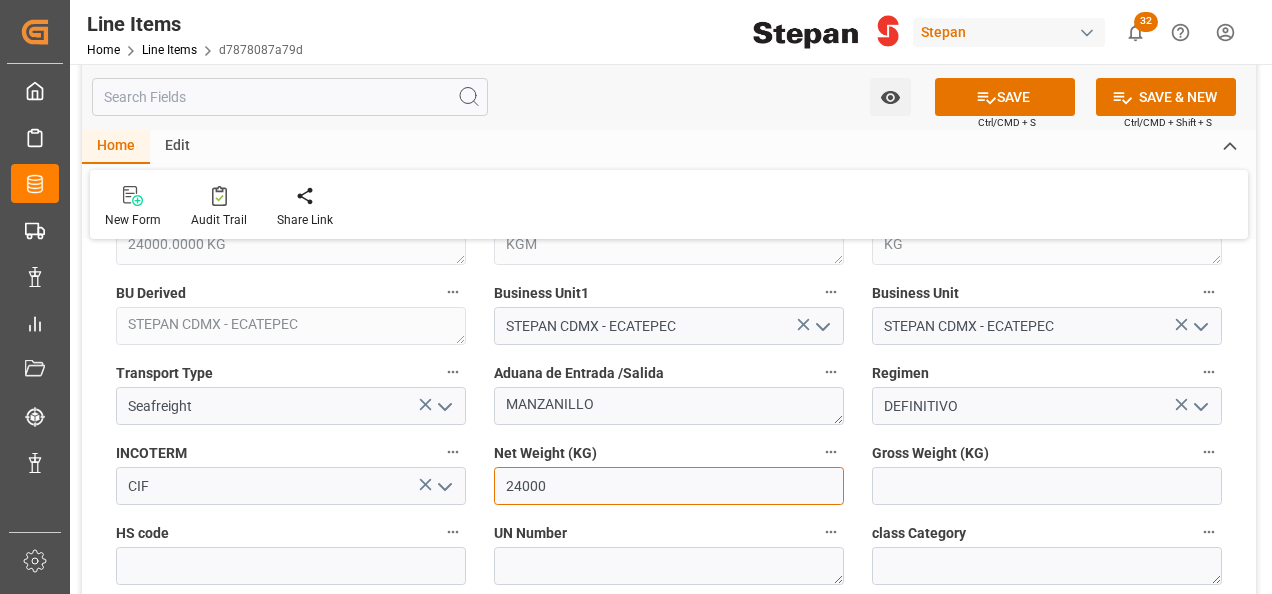 type on "24000" 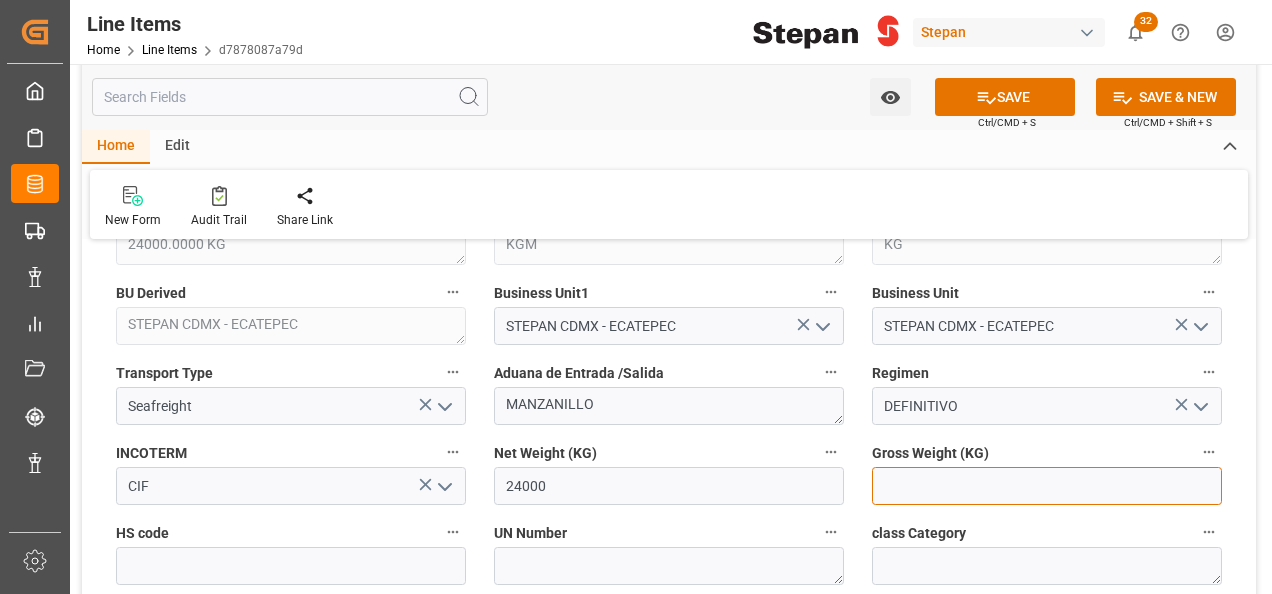 drag, startPoint x: 893, startPoint y: 490, endPoint x: 895, endPoint y: 501, distance: 11.18034 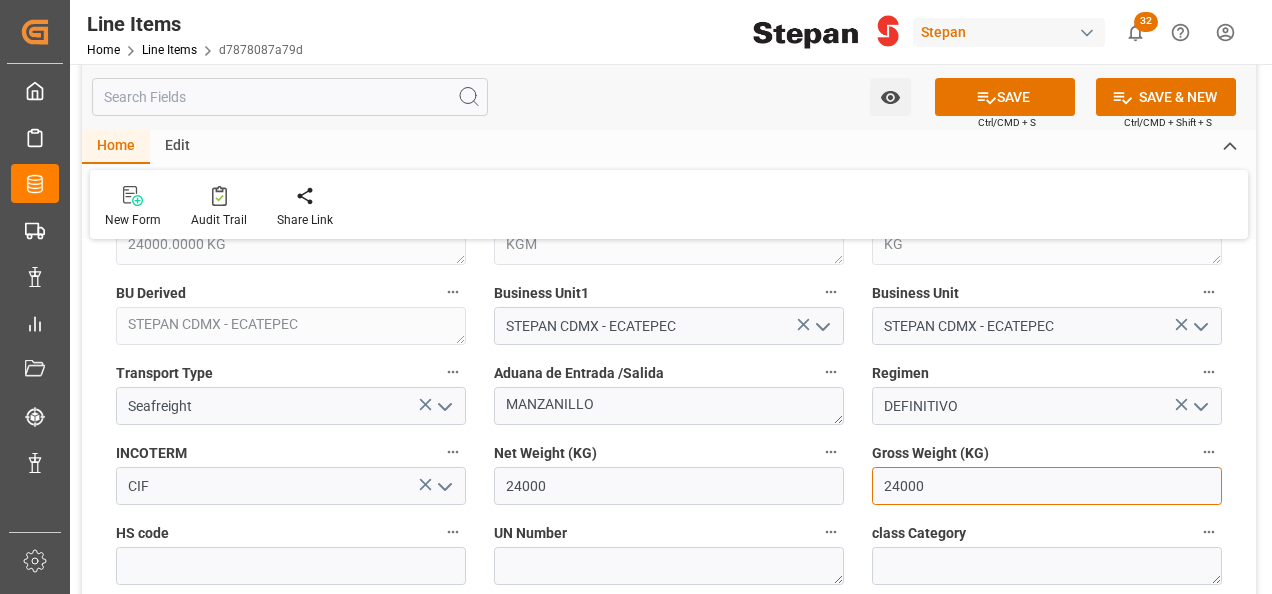 type on "24000" 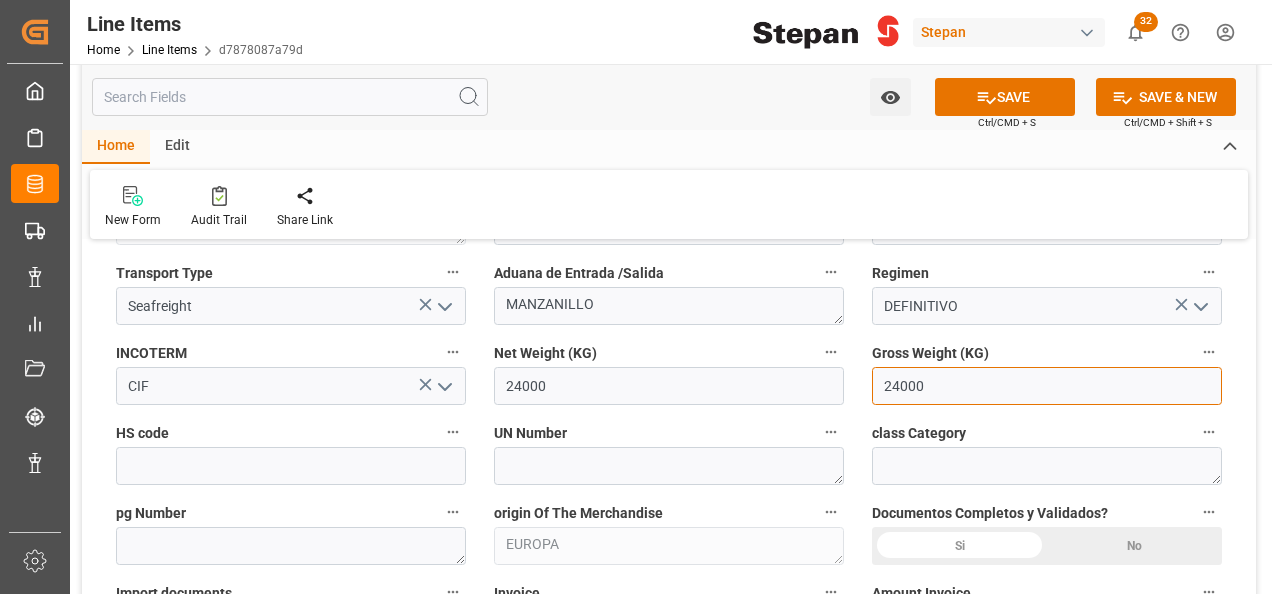 scroll, scrollTop: 1100, scrollLeft: 0, axis: vertical 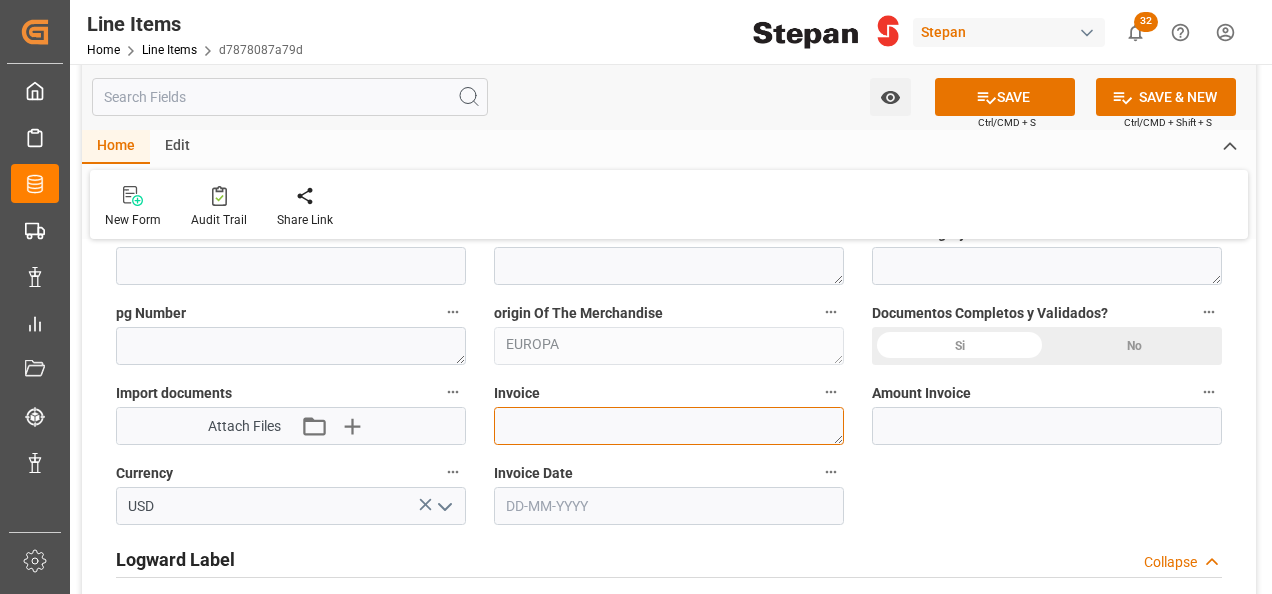 click at bounding box center (669, 426) 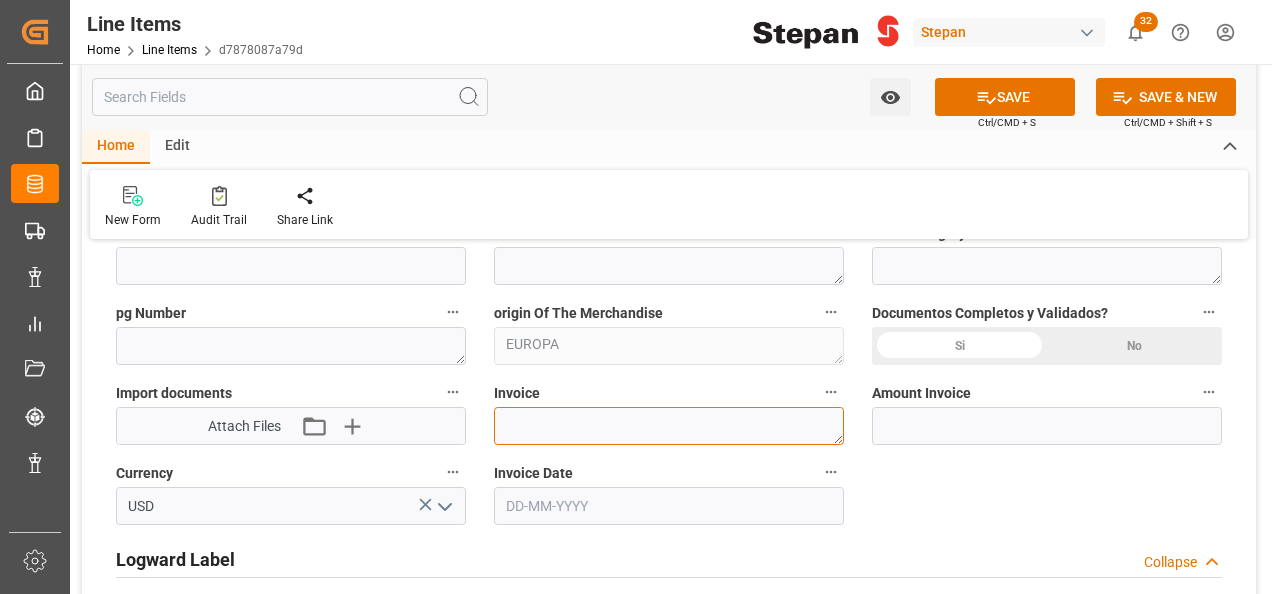 paste on "71105446" 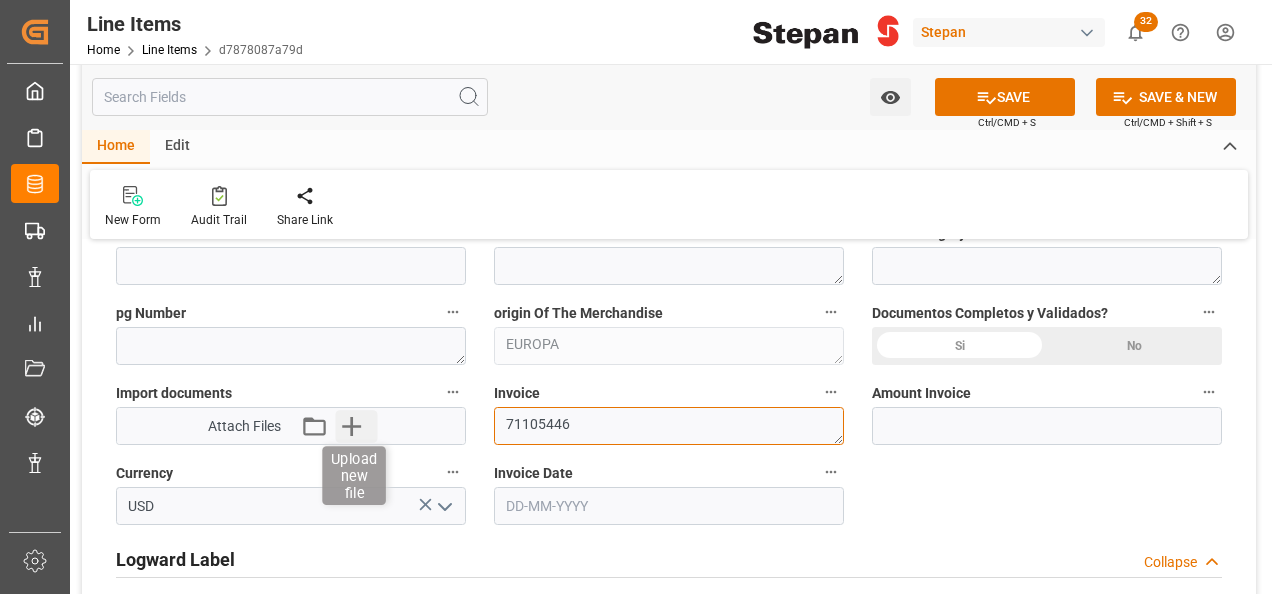 type on "71105446" 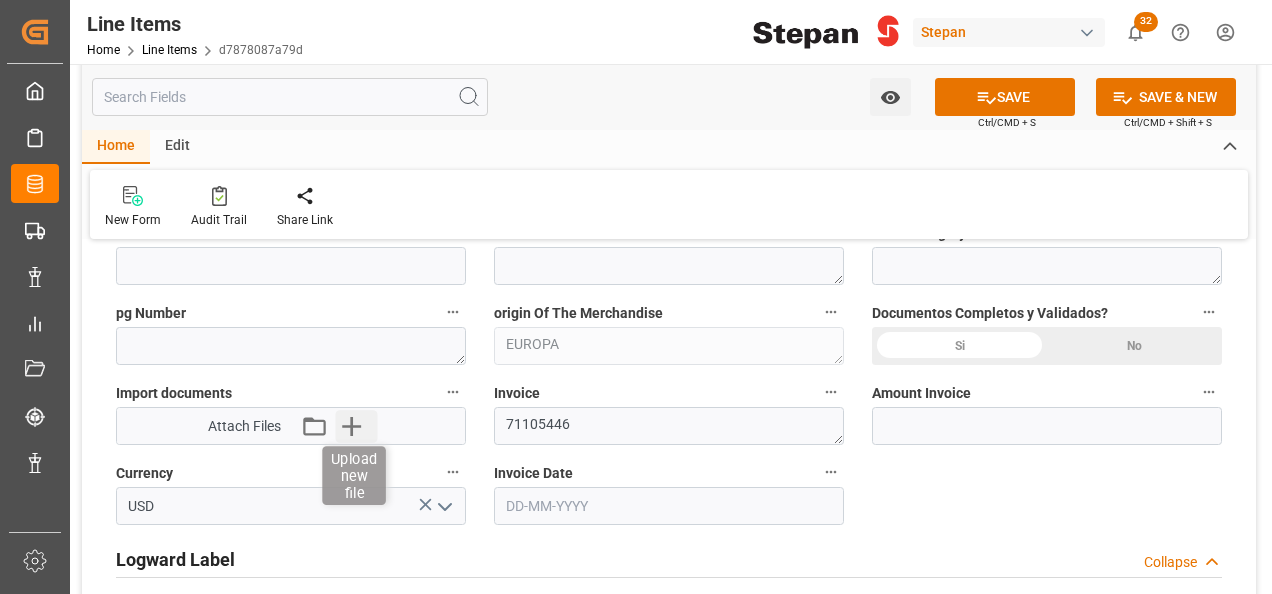 click 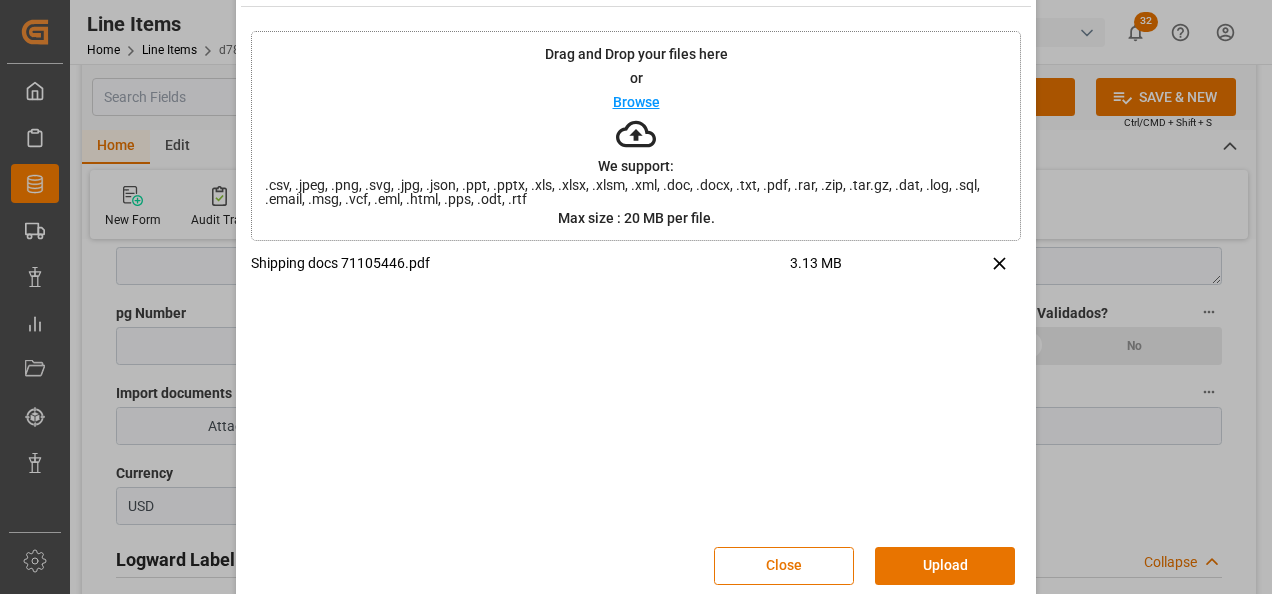 scroll, scrollTop: 79, scrollLeft: 0, axis: vertical 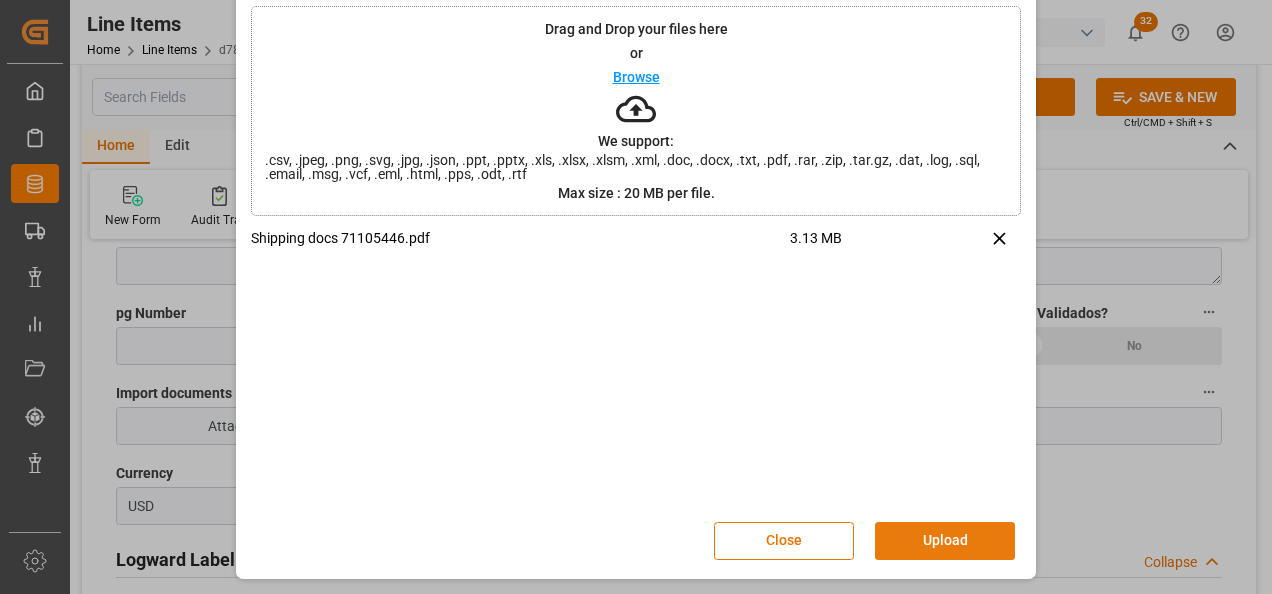 click on "Upload" at bounding box center (945, 541) 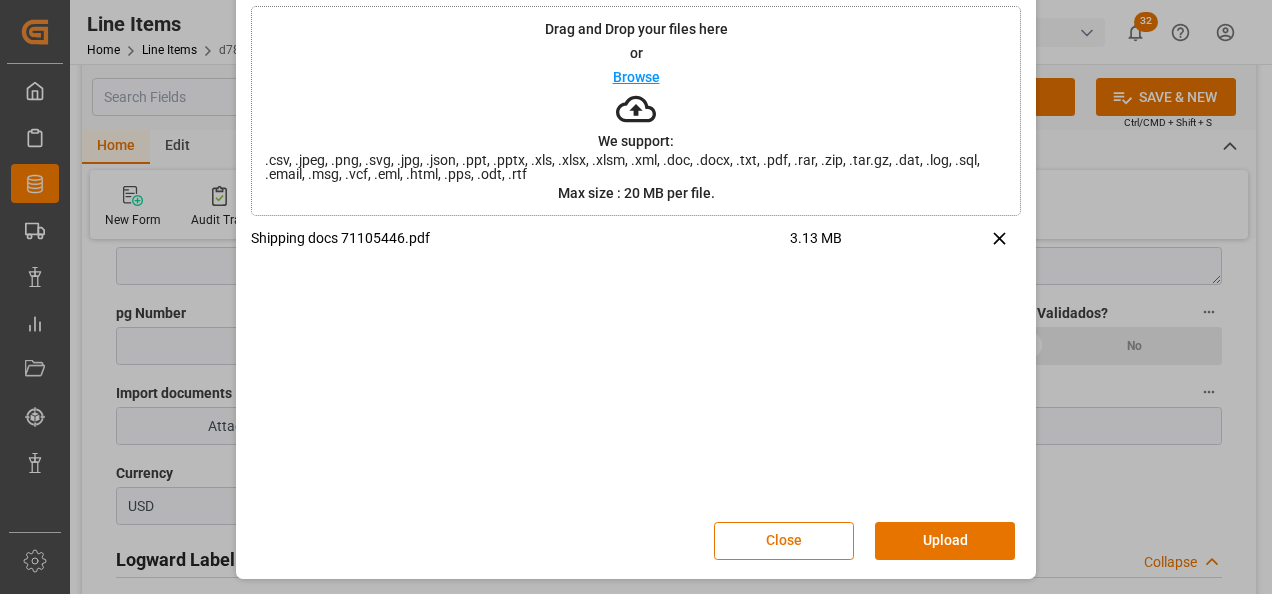 scroll, scrollTop: 0, scrollLeft: 0, axis: both 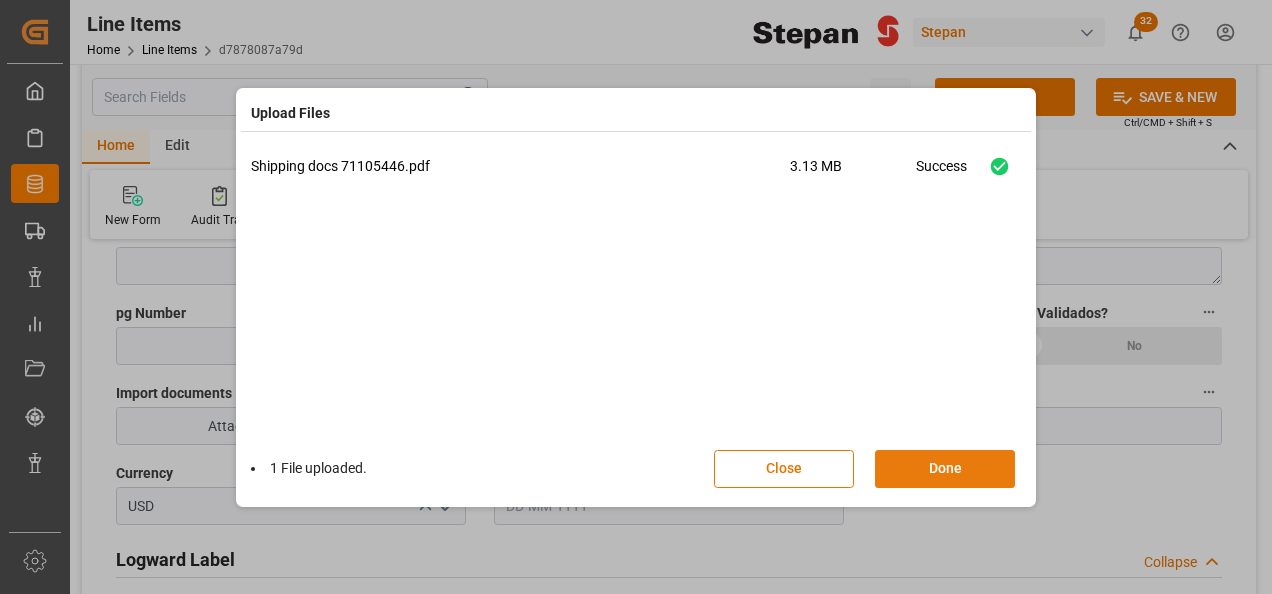 click on "Done" at bounding box center [945, 469] 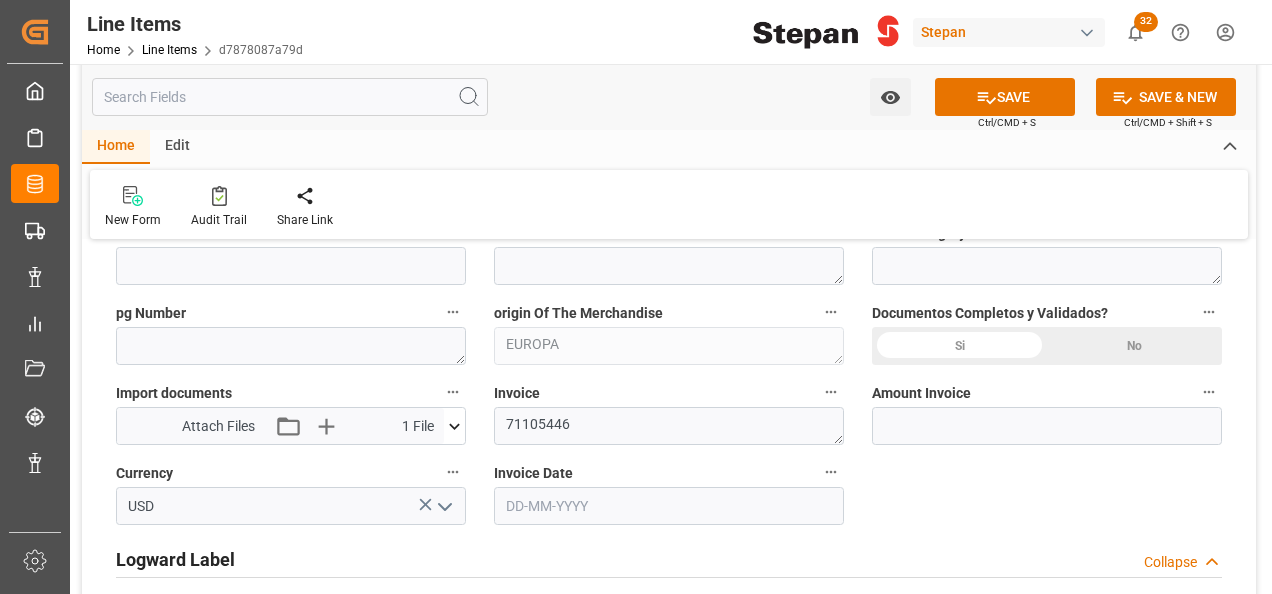 click on "Si" at bounding box center [959, -214] 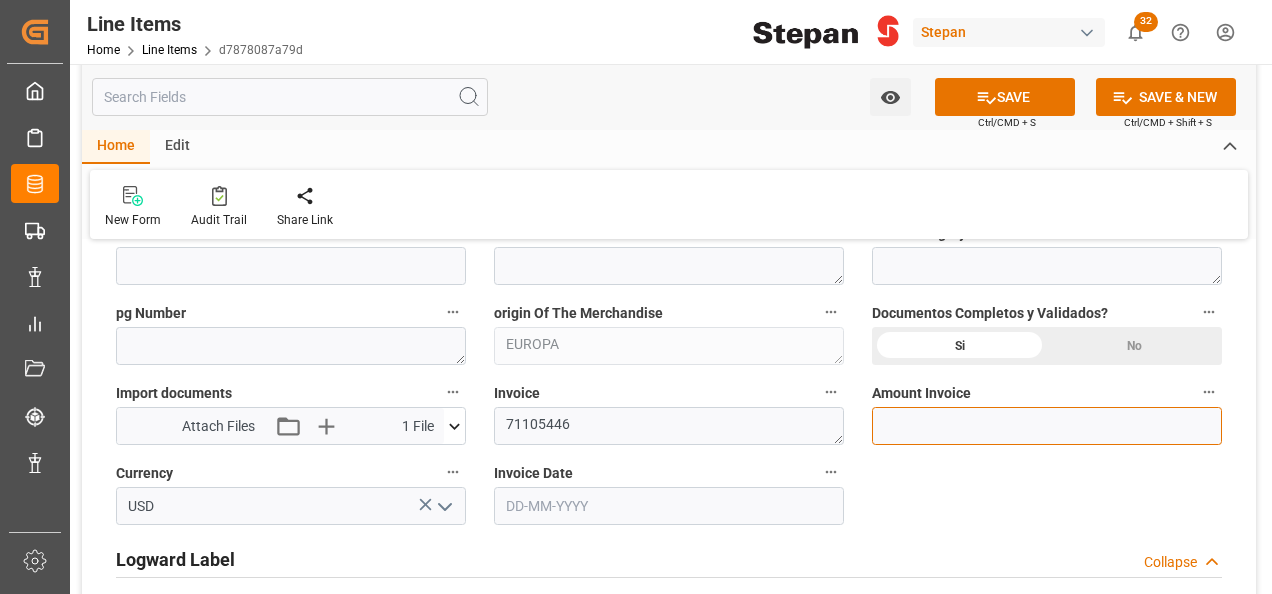 click at bounding box center [1047, 426] 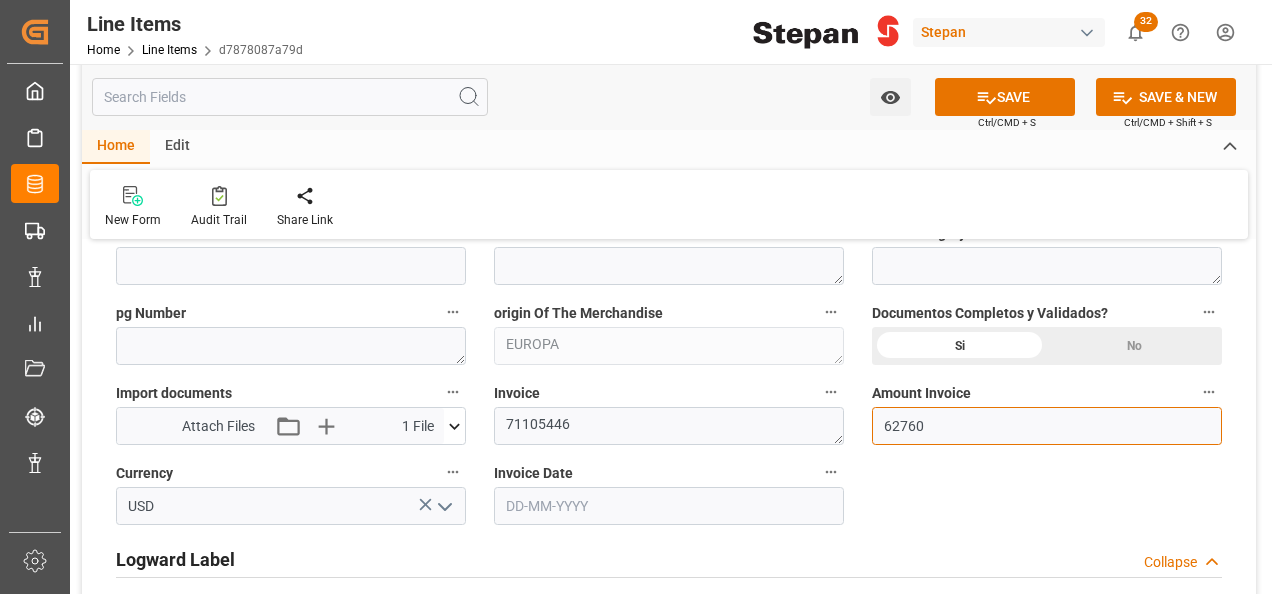 type on "62760" 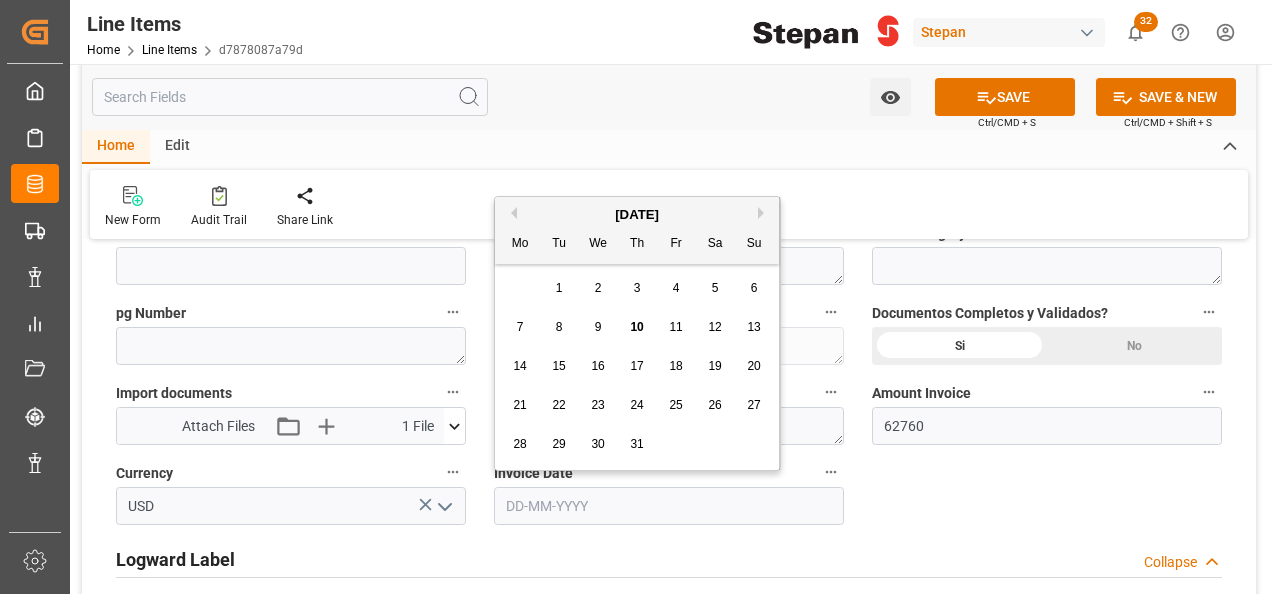 click at bounding box center [669, 506] 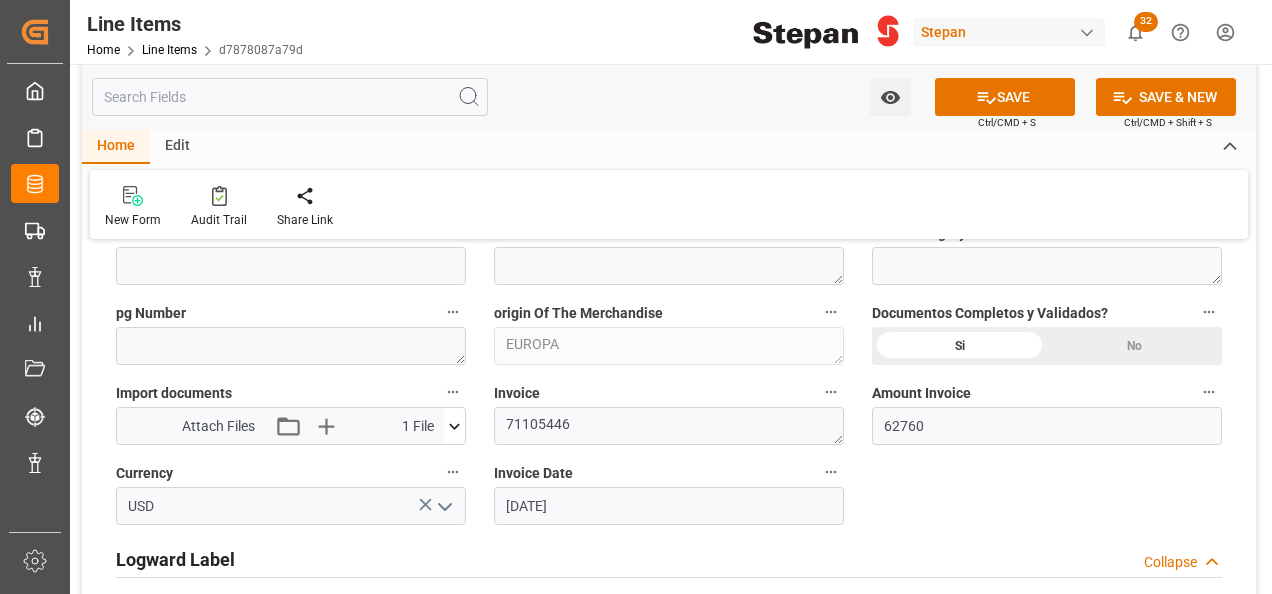 scroll, scrollTop: 1000, scrollLeft: 0, axis: vertical 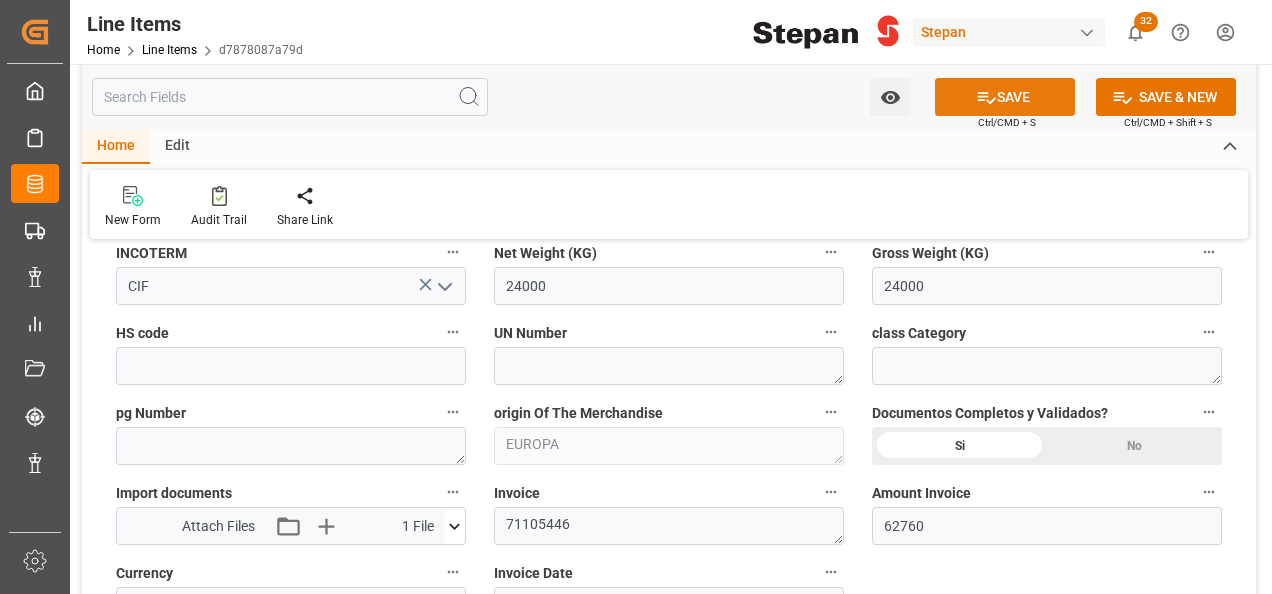 click 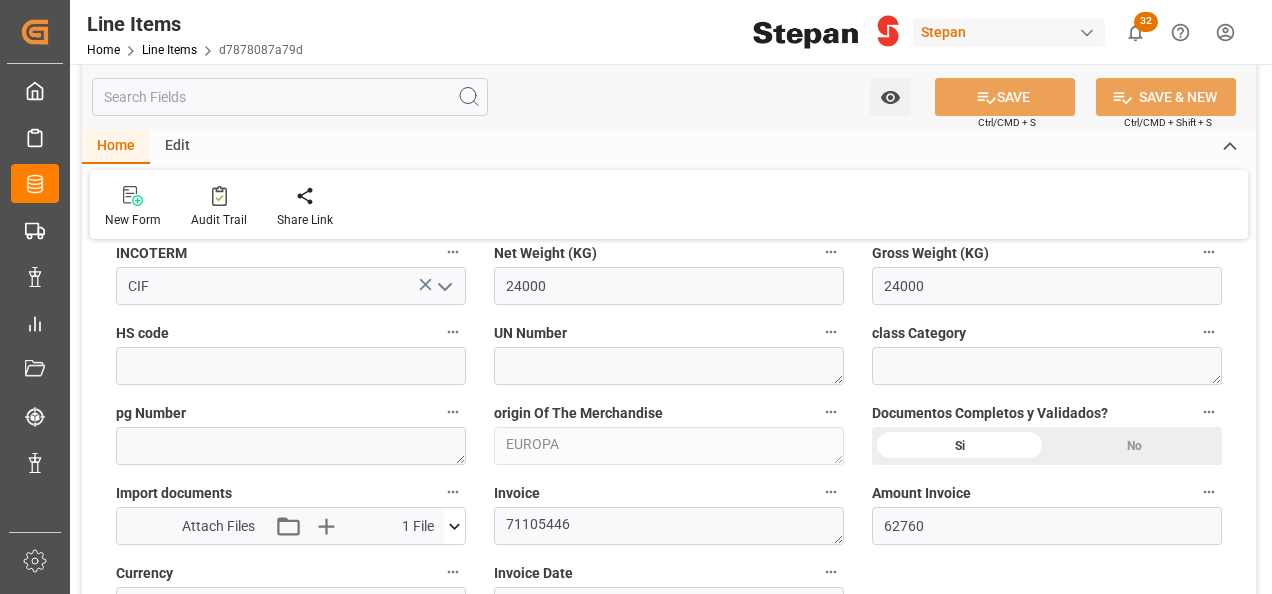 type on "[DATE] 17:27" 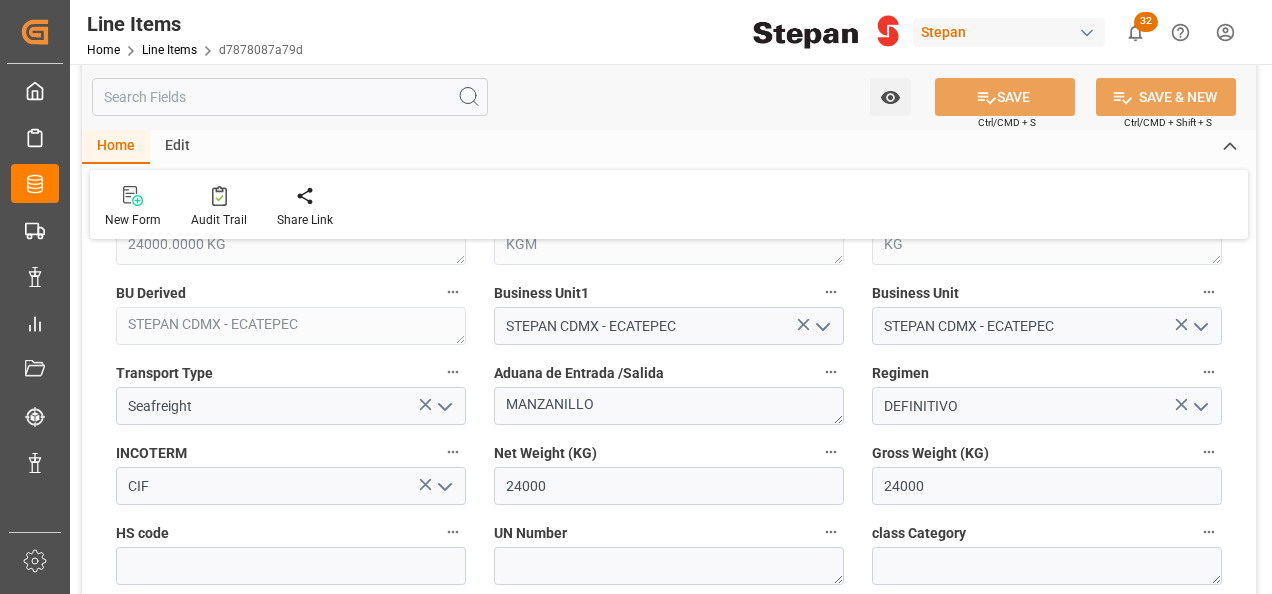 scroll, scrollTop: 700, scrollLeft: 0, axis: vertical 